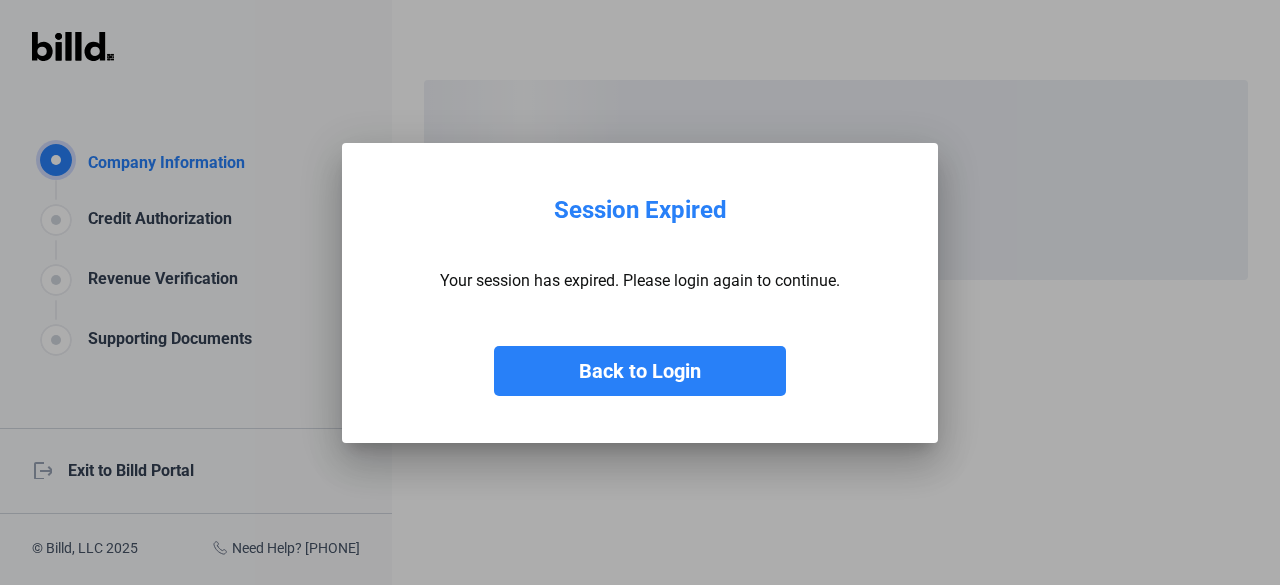 scroll, scrollTop: 0, scrollLeft: 0, axis: both 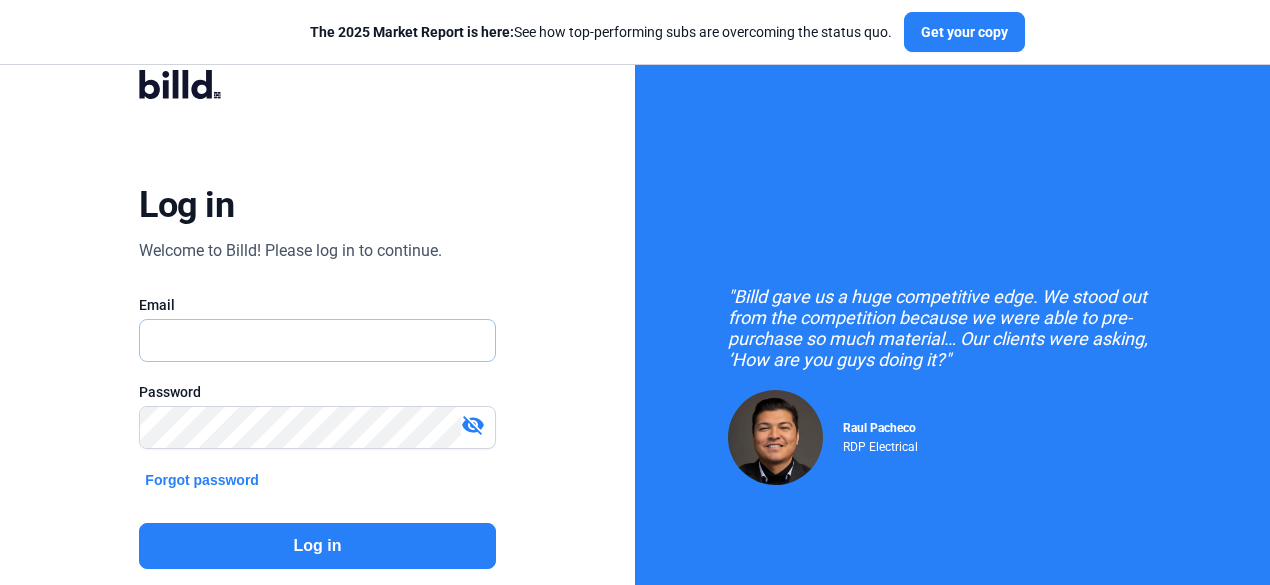 click at bounding box center [306, 340] 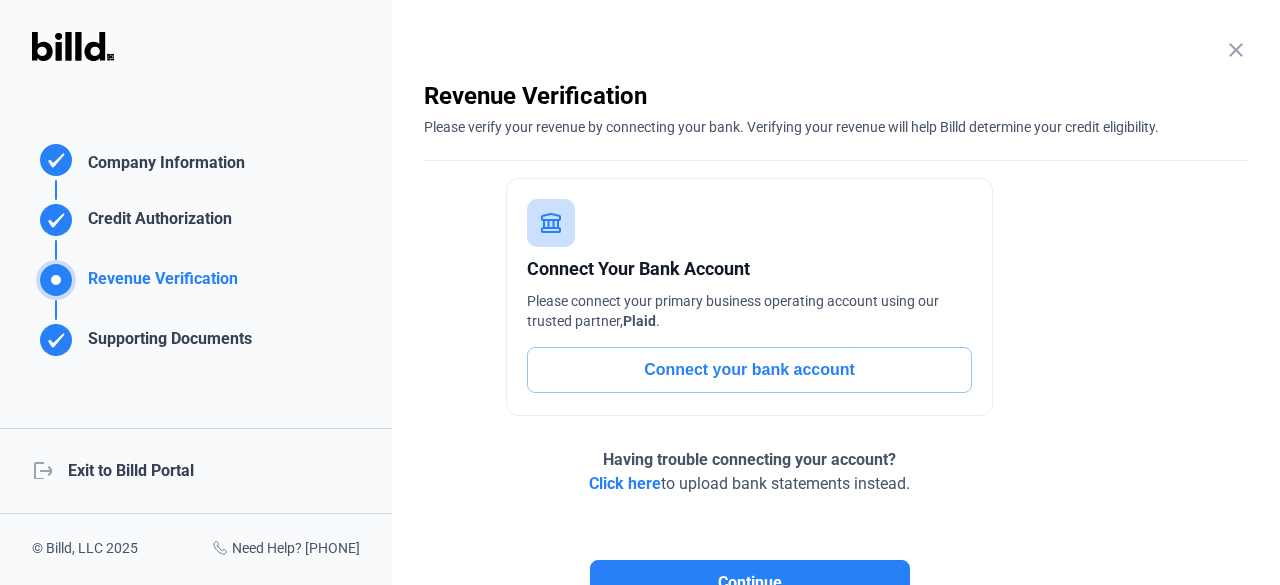 click on "logout  Exit to Billd Portal" 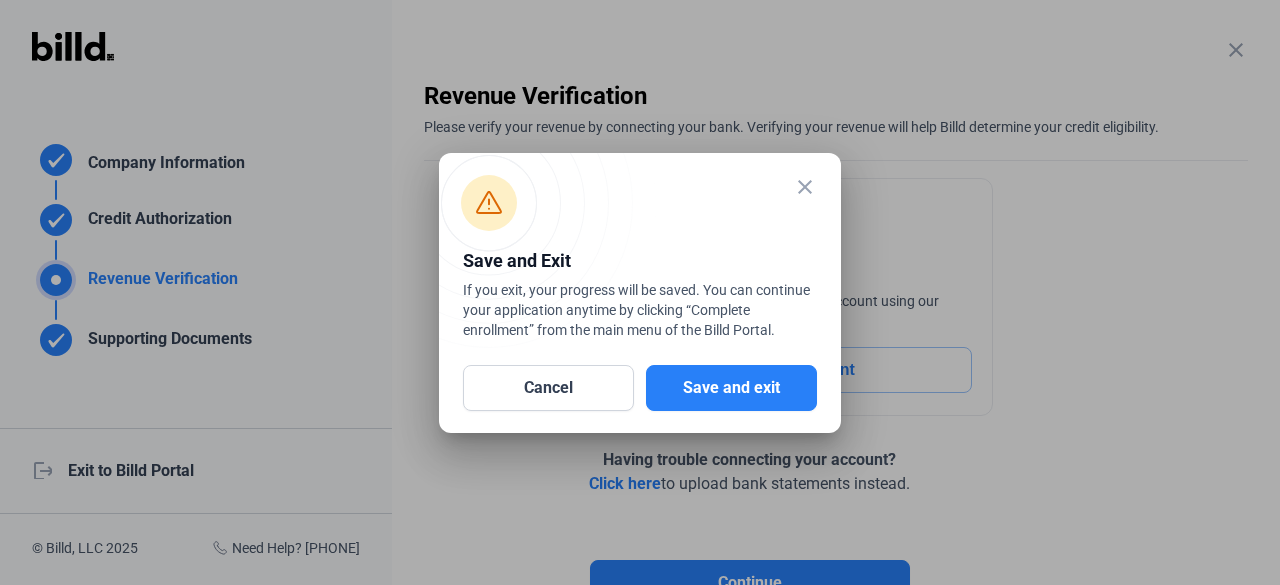 click at bounding box center [640, 292] 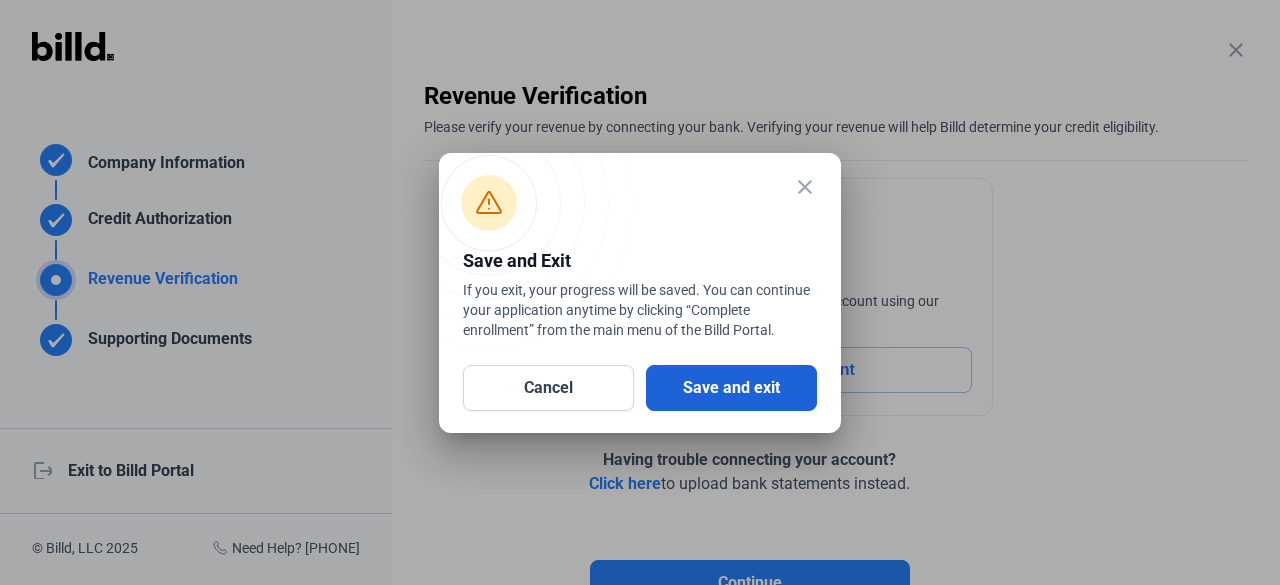 click on "Save and exit" at bounding box center [731, 388] 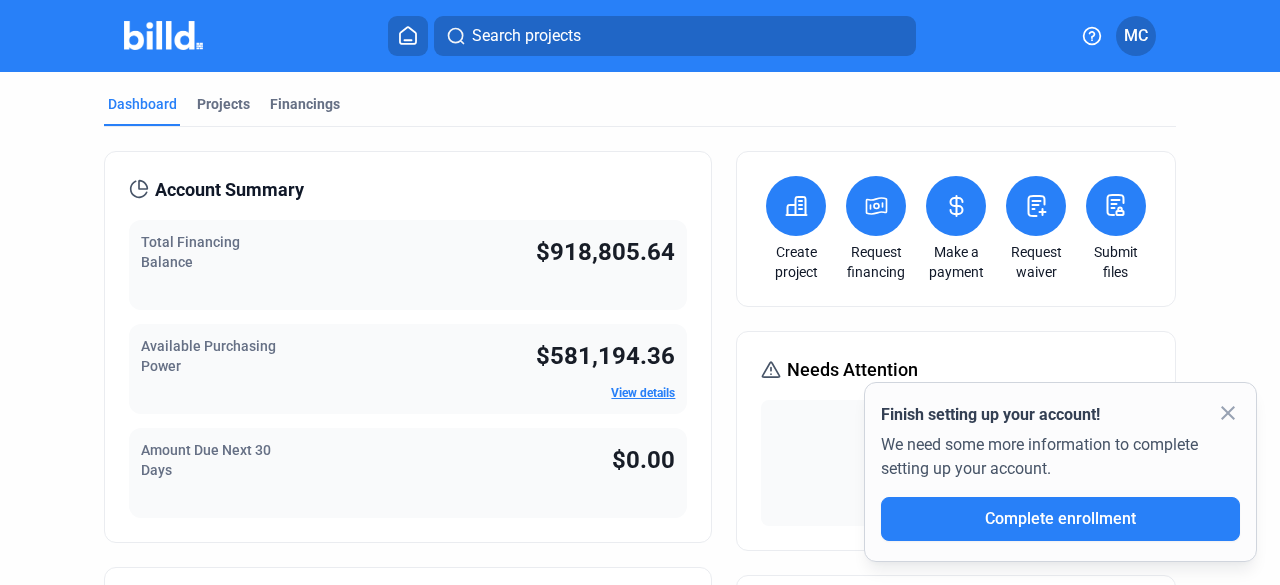 click on "close" 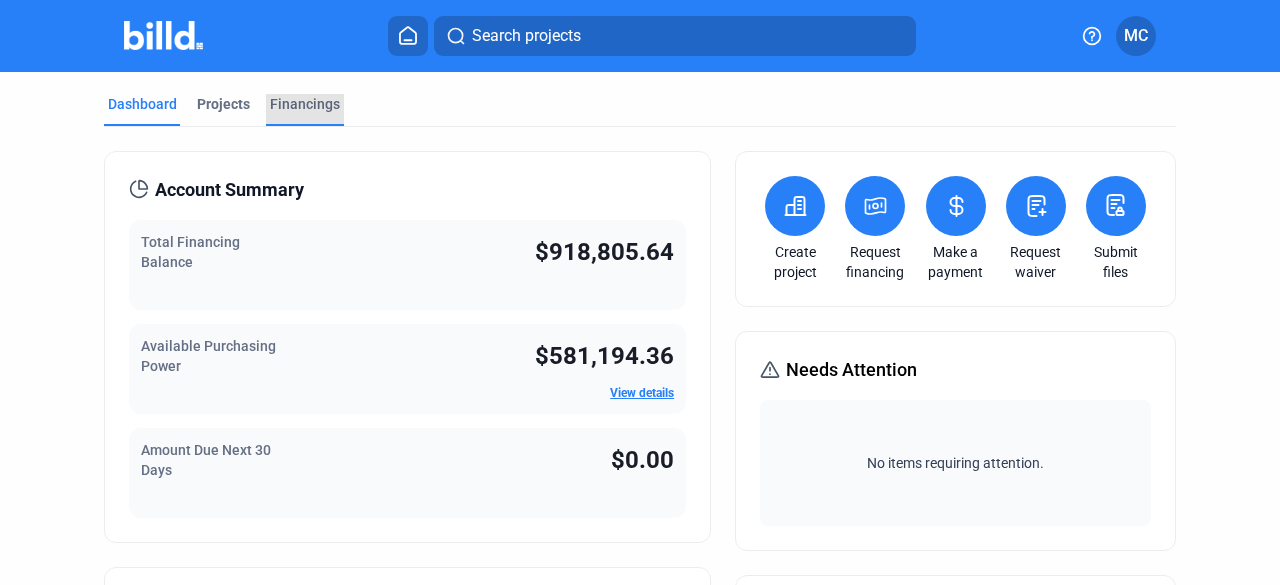 click on "Financings" at bounding box center [305, 104] 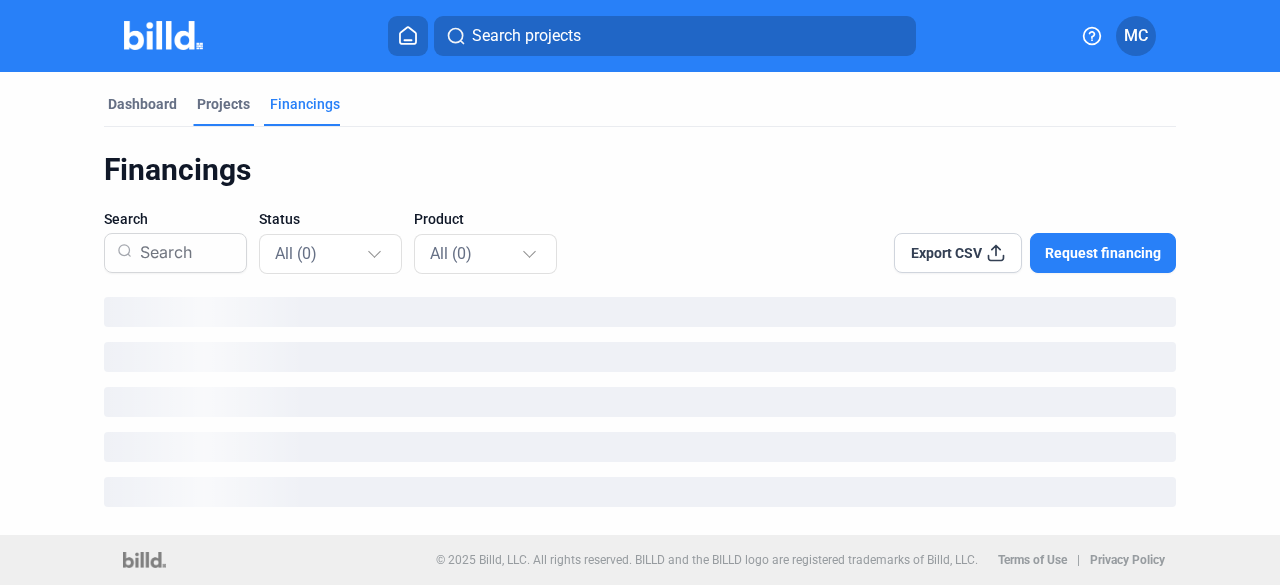 click on "Projects" at bounding box center (223, 104) 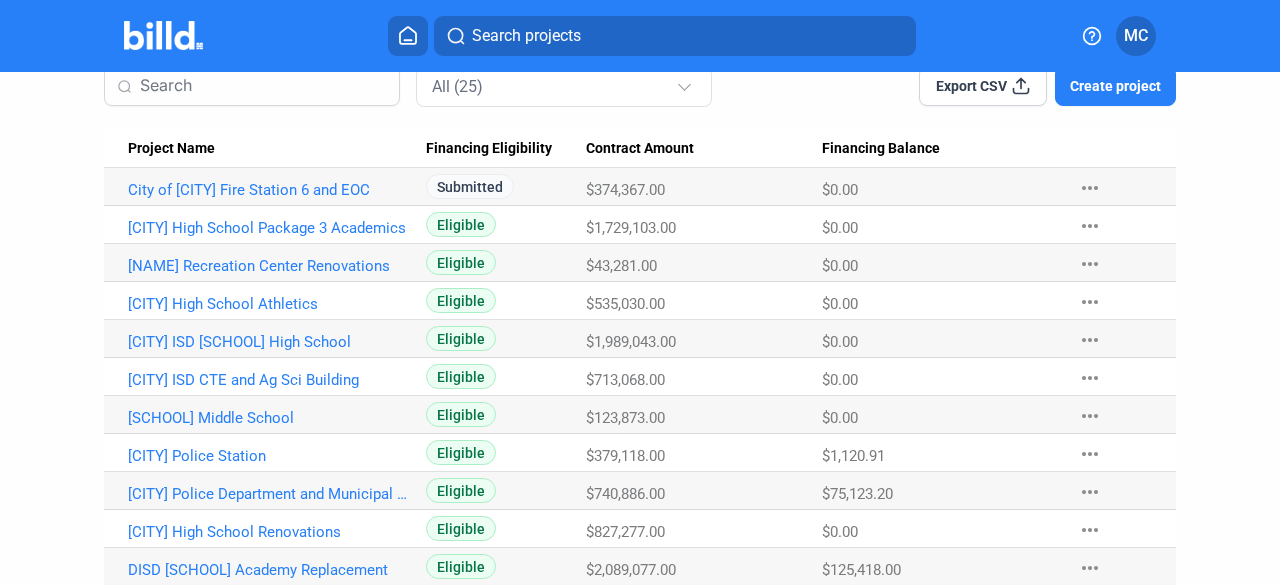 scroll, scrollTop: 0, scrollLeft: 0, axis: both 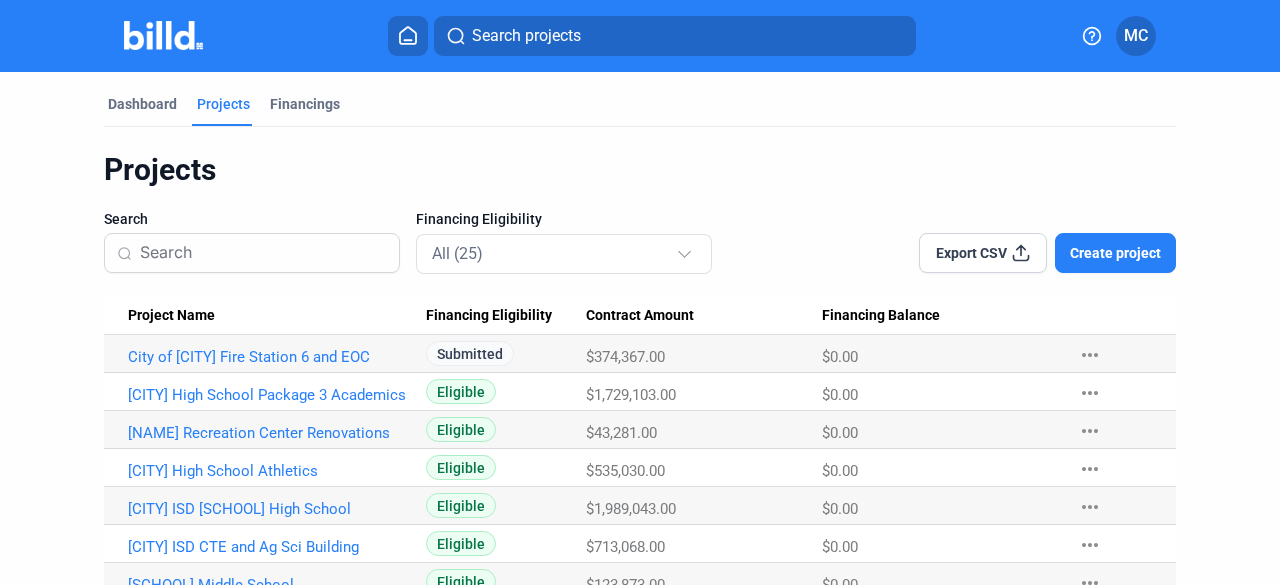 click on "Project Name" at bounding box center (277, 316) 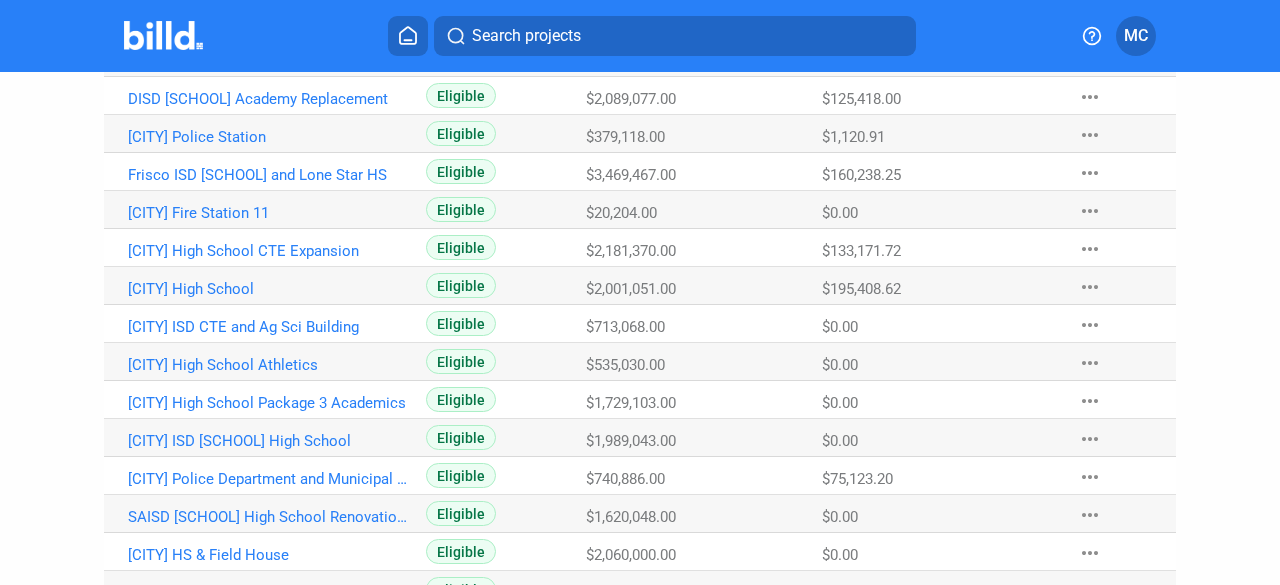scroll, scrollTop: 700, scrollLeft: 0, axis: vertical 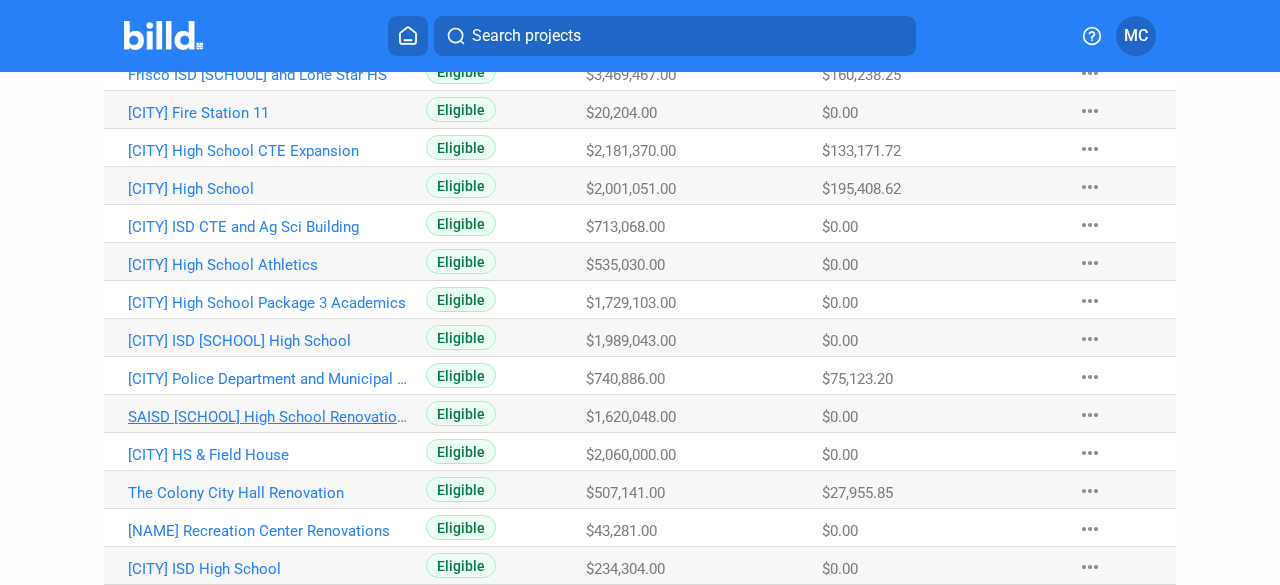 click on "SAISD [SCHOOL] High School Renovations" at bounding box center (269, -343) 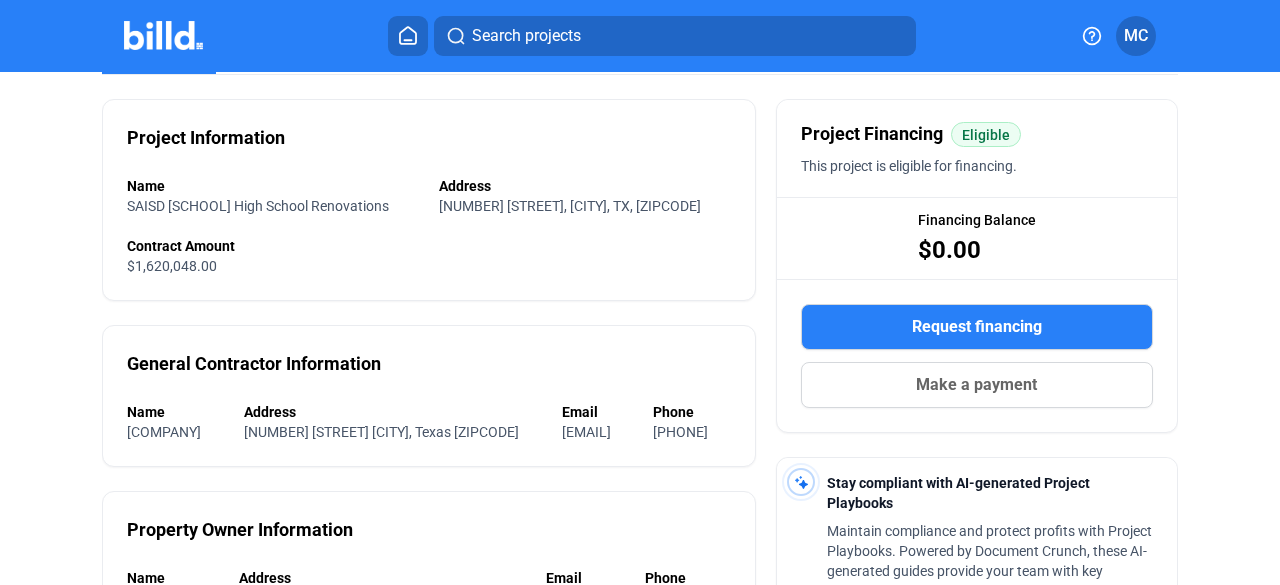 scroll, scrollTop: 0, scrollLeft: 0, axis: both 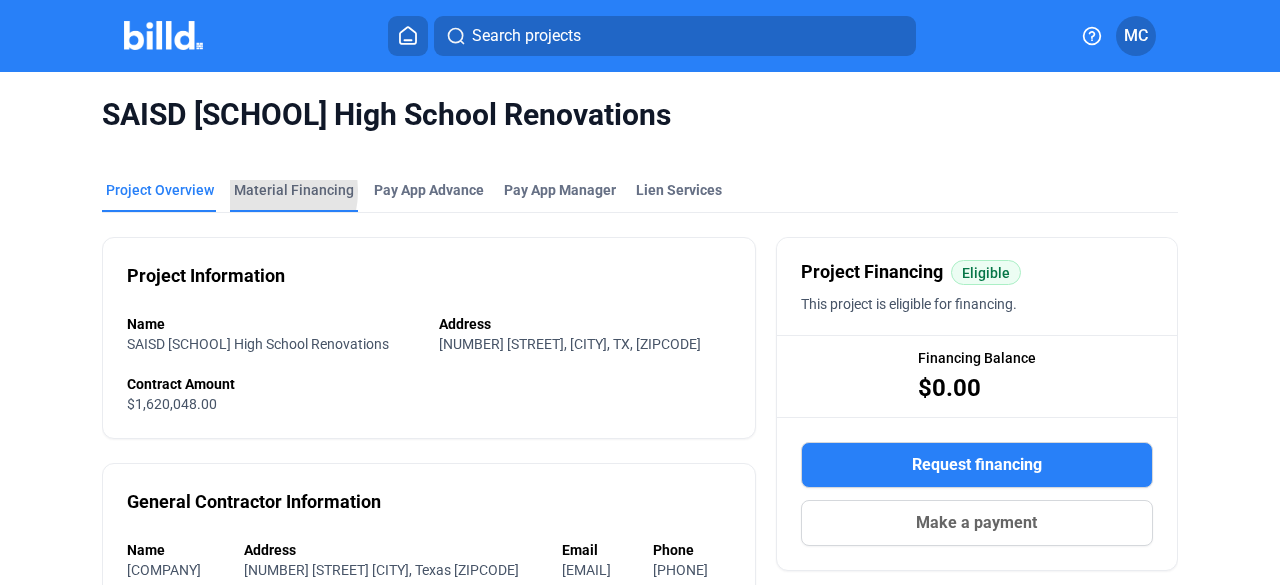 click on "Material Financing" at bounding box center [294, 190] 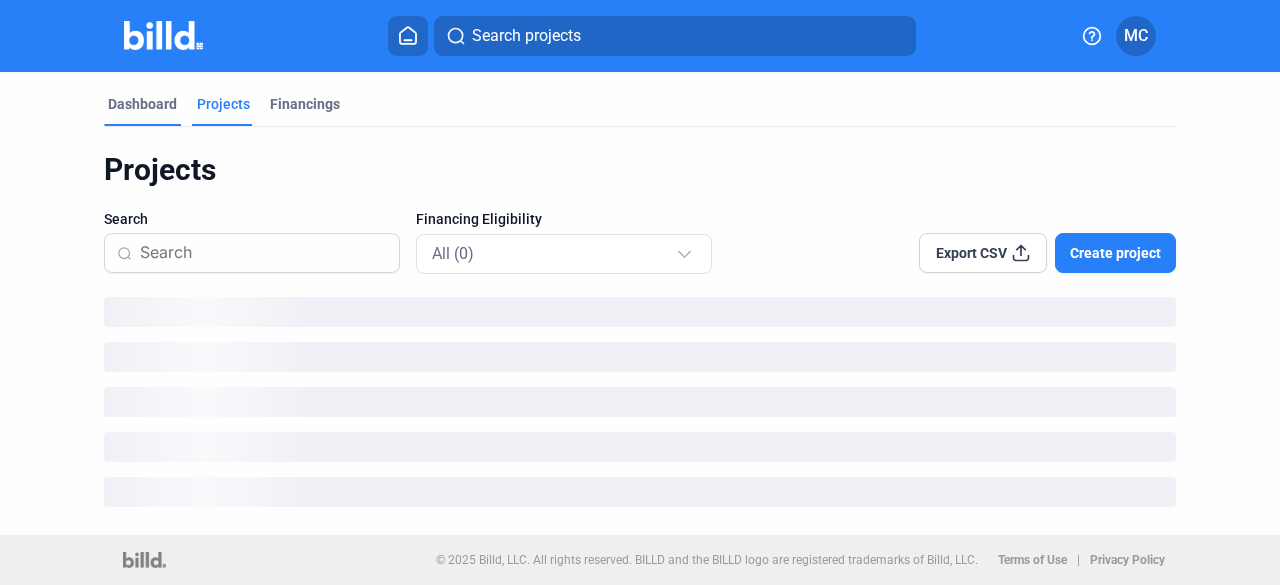click on "Dashboard" at bounding box center [142, 104] 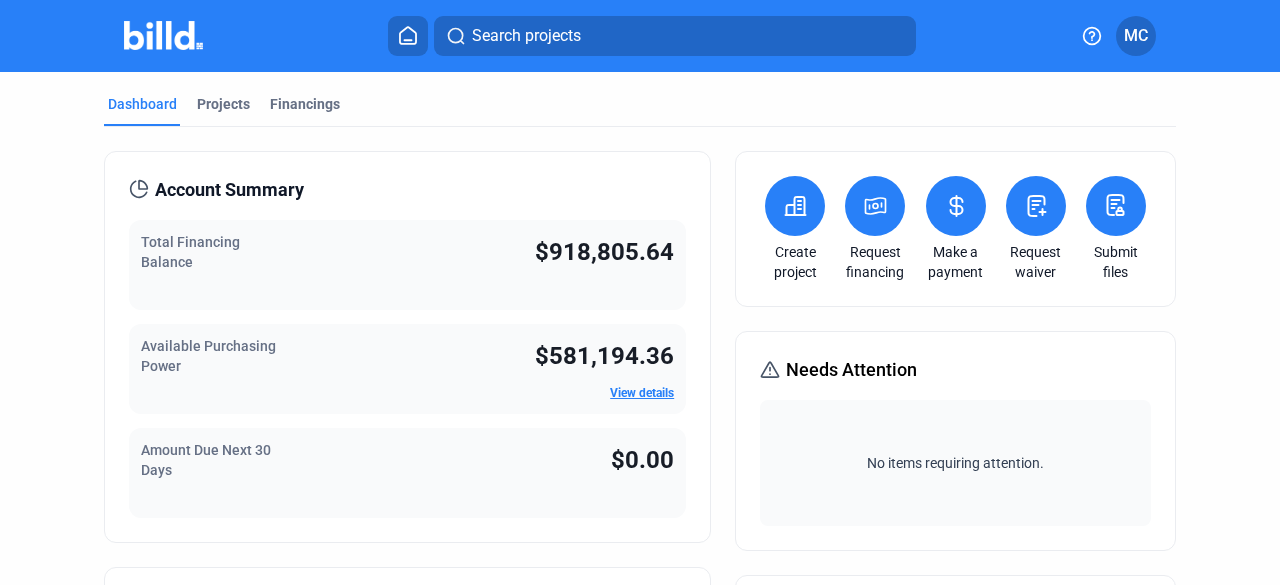 scroll, scrollTop: 0, scrollLeft: 0, axis: both 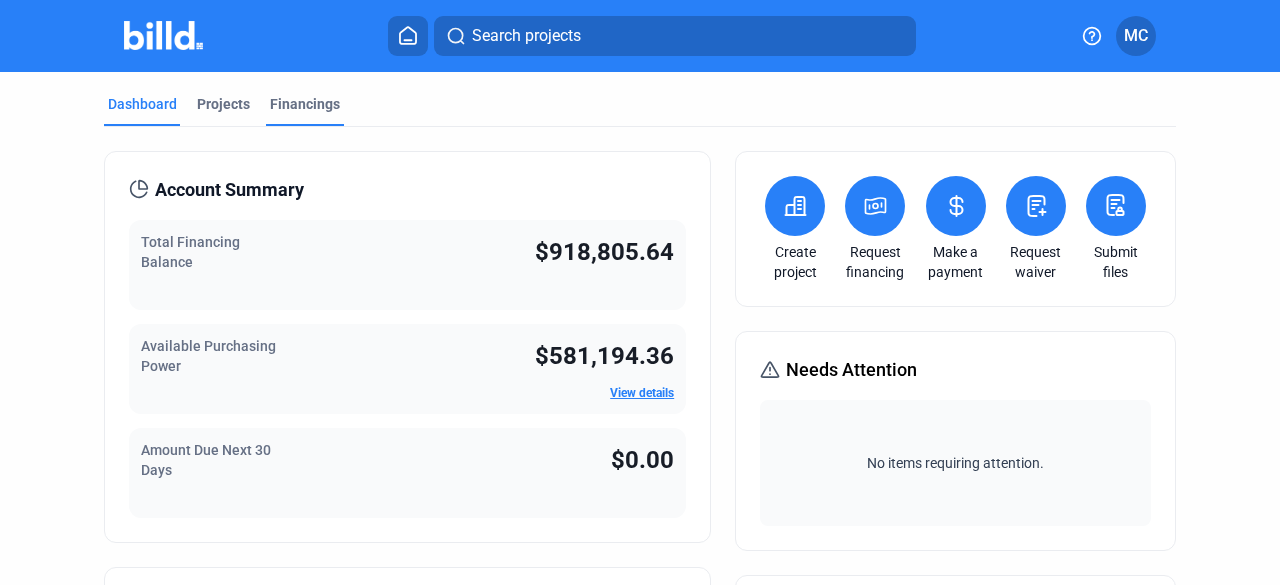 click on "Financings" at bounding box center (305, 104) 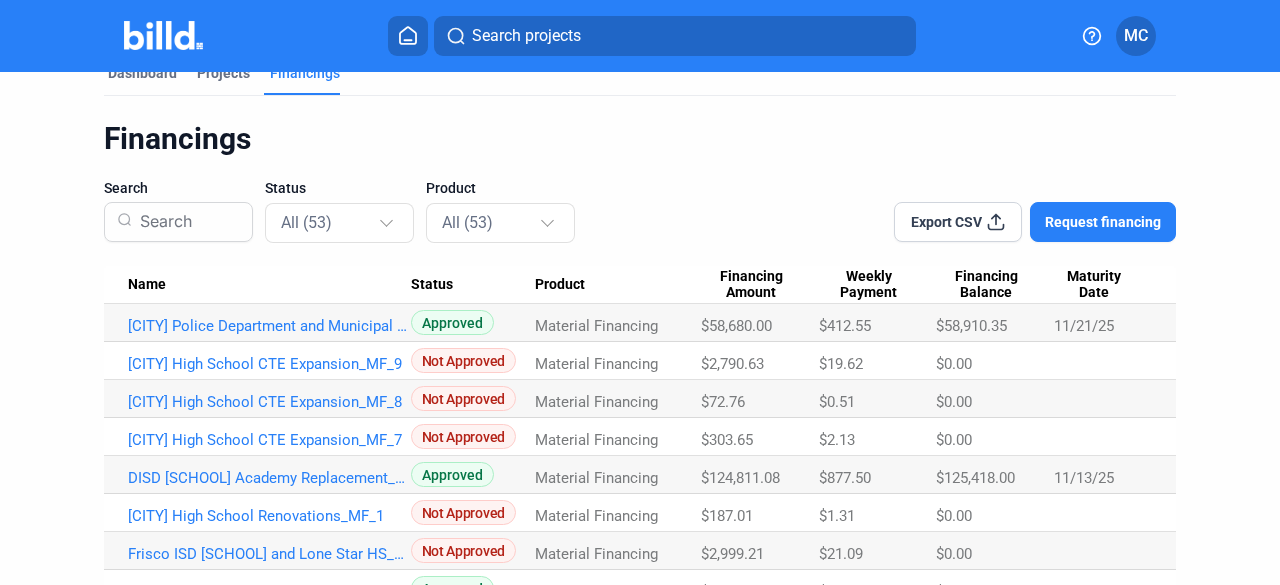 scroll, scrollTop: 0, scrollLeft: 0, axis: both 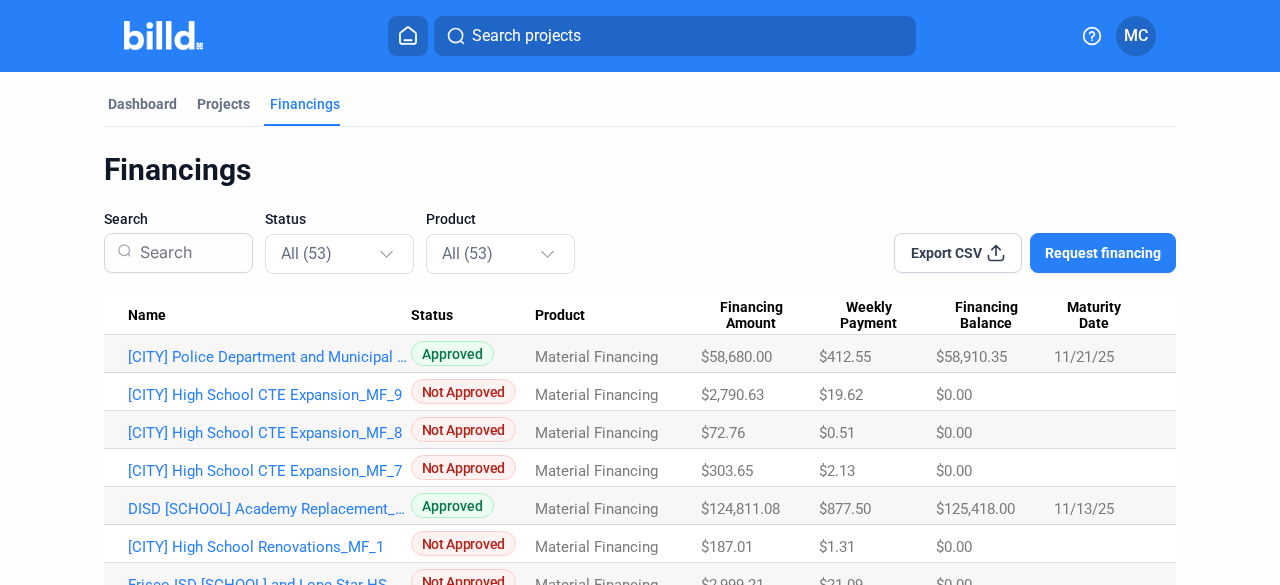 click on "Name" at bounding box center (257, 316) 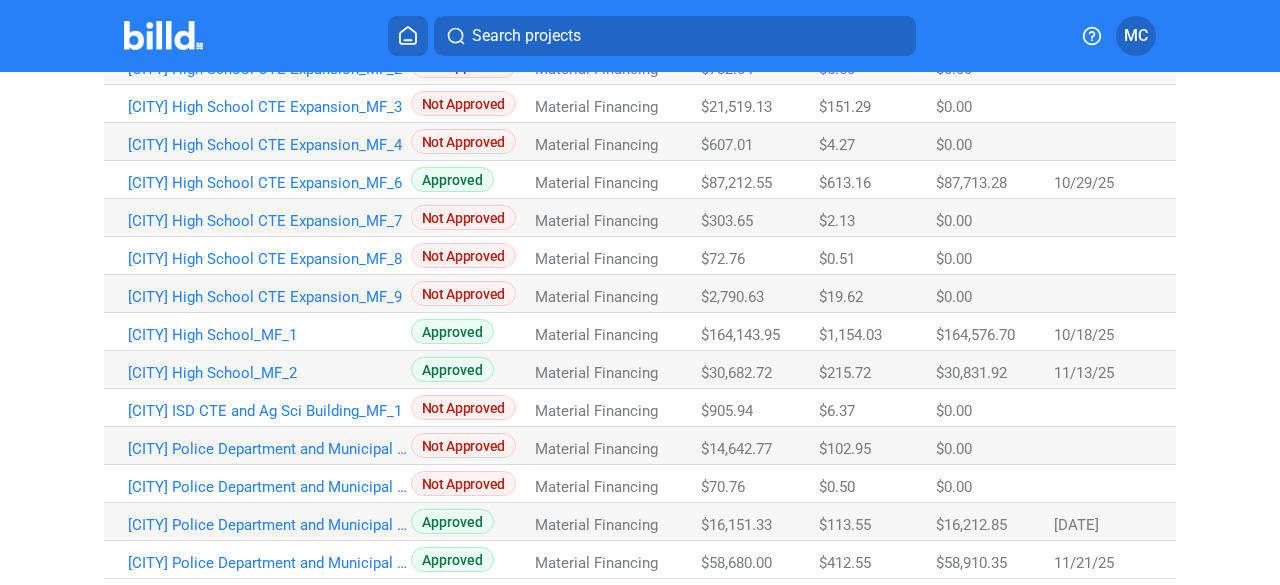 scroll, scrollTop: 1300, scrollLeft: 0, axis: vertical 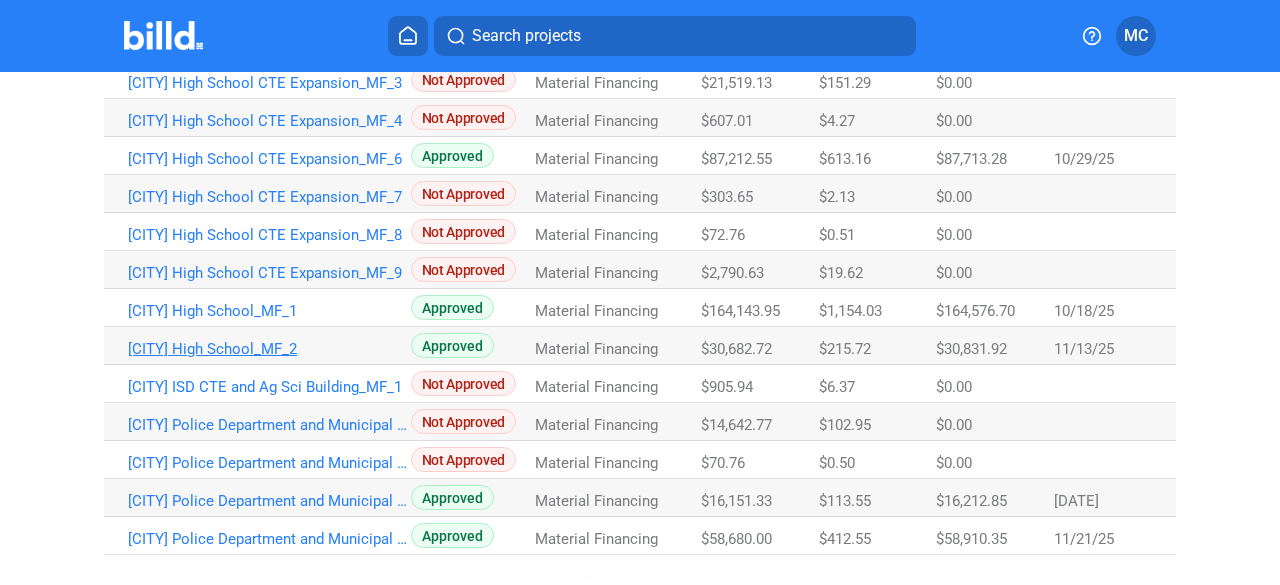 click on "[CITY] High School_MF_2" at bounding box center [269, -943] 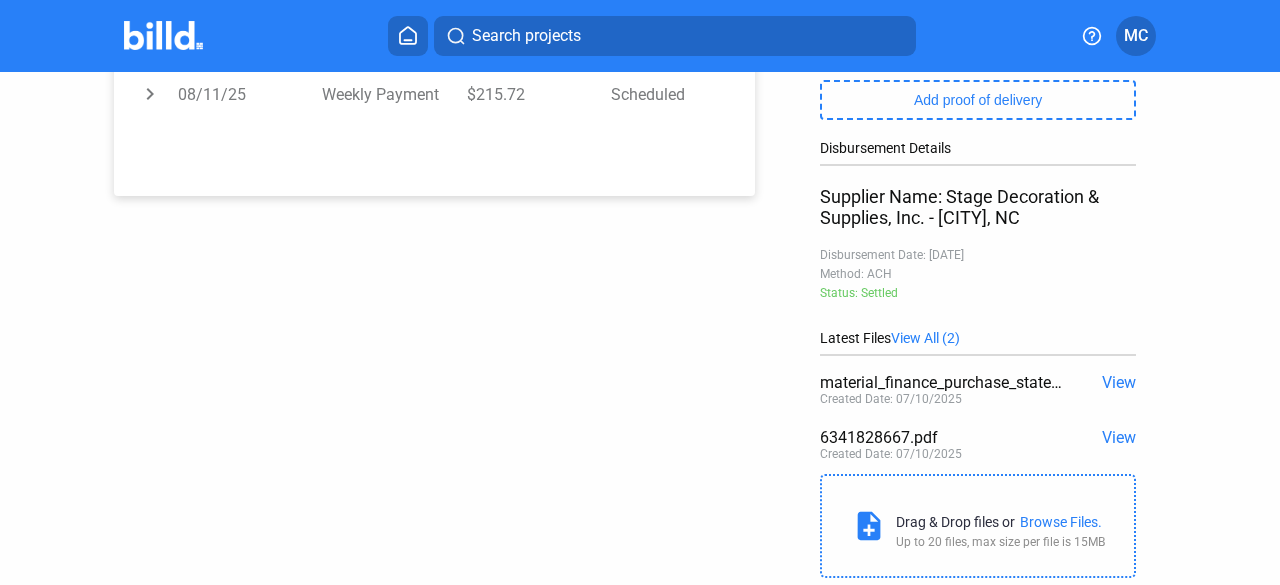 scroll, scrollTop: 469, scrollLeft: 0, axis: vertical 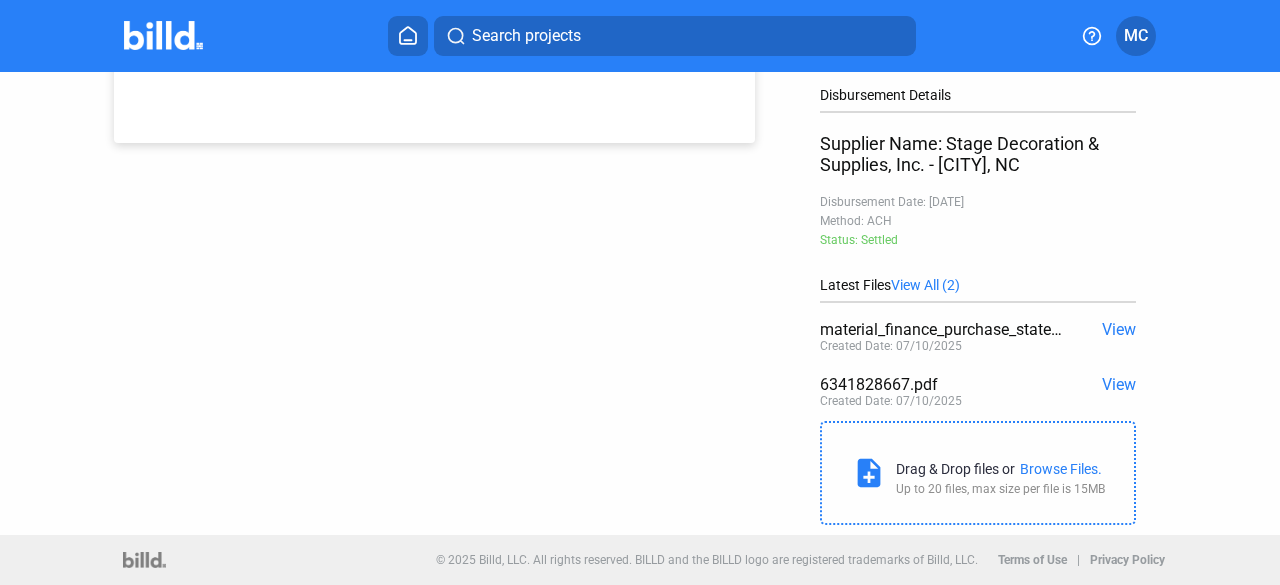 click on "View" 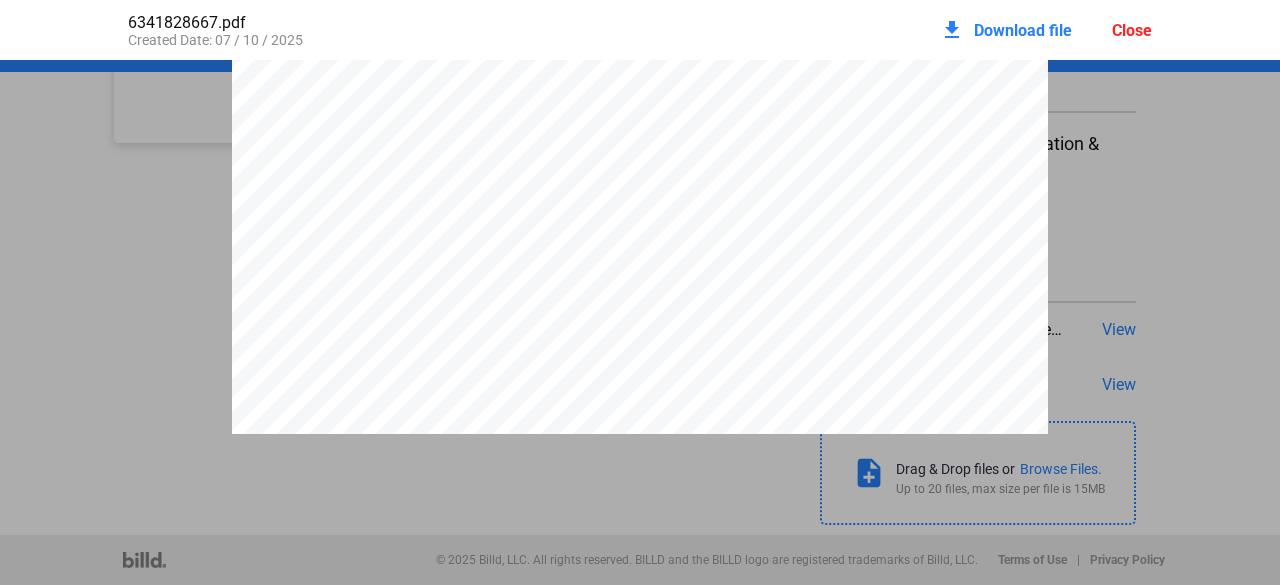 scroll, scrollTop: 700, scrollLeft: 0, axis: vertical 